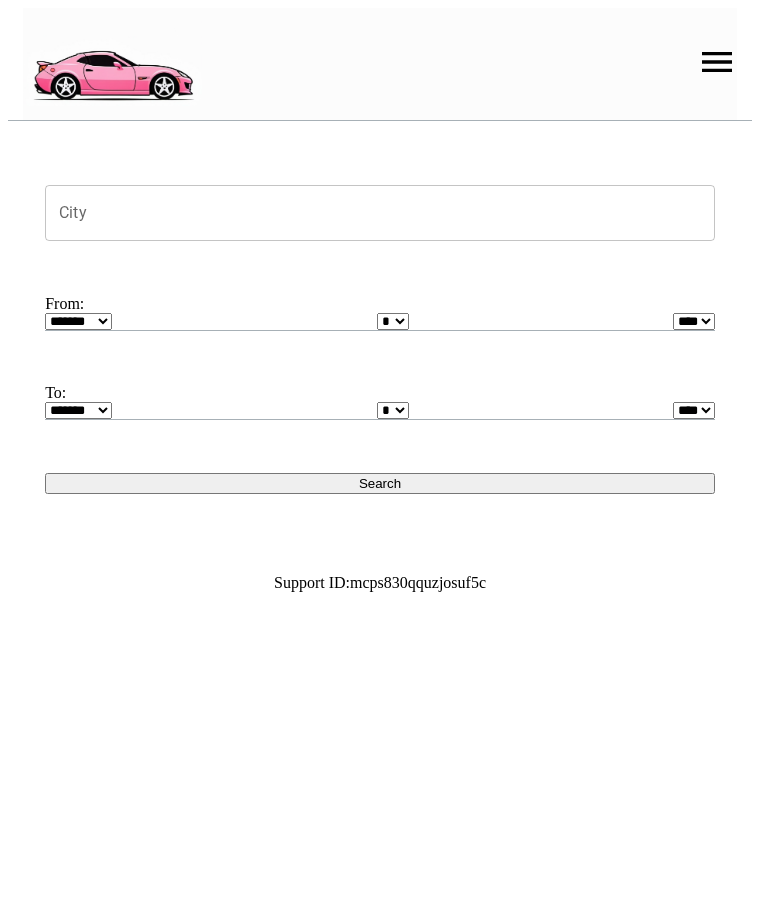 scroll, scrollTop: 0, scrollLeft: 0, axis: both 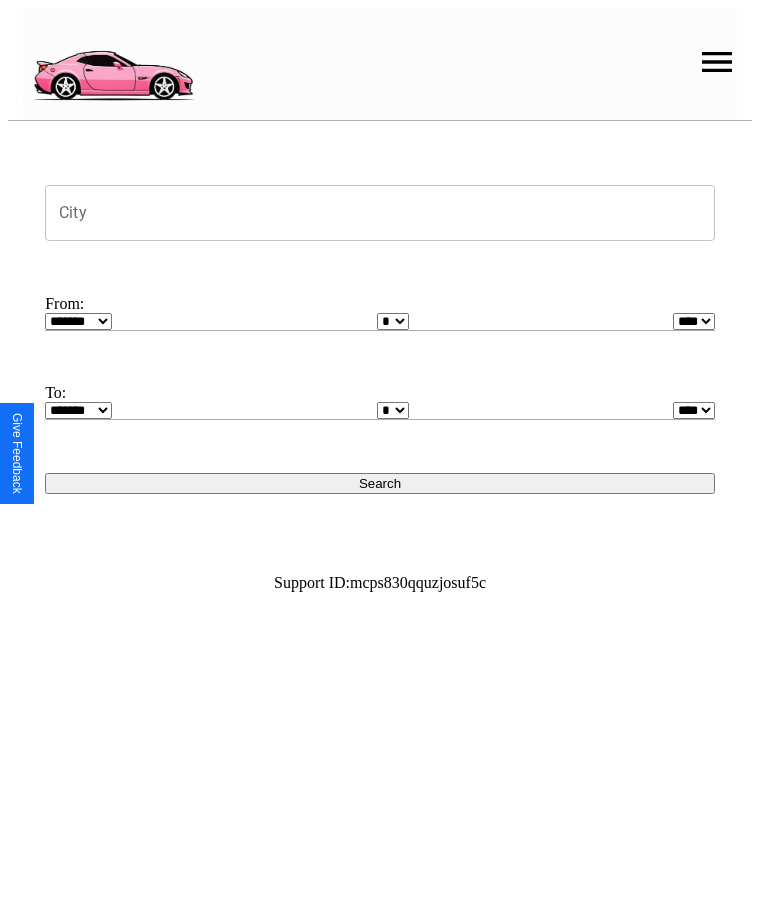 click at bounding box center (717, 62) 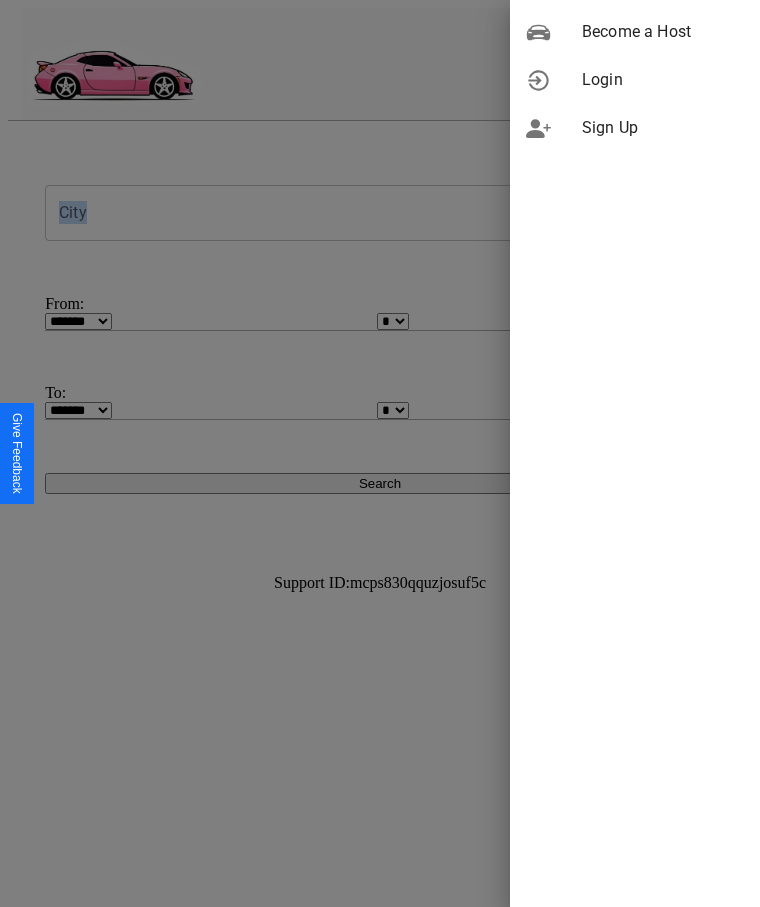 click on "Sign Up" at bounding box center [663, 128] 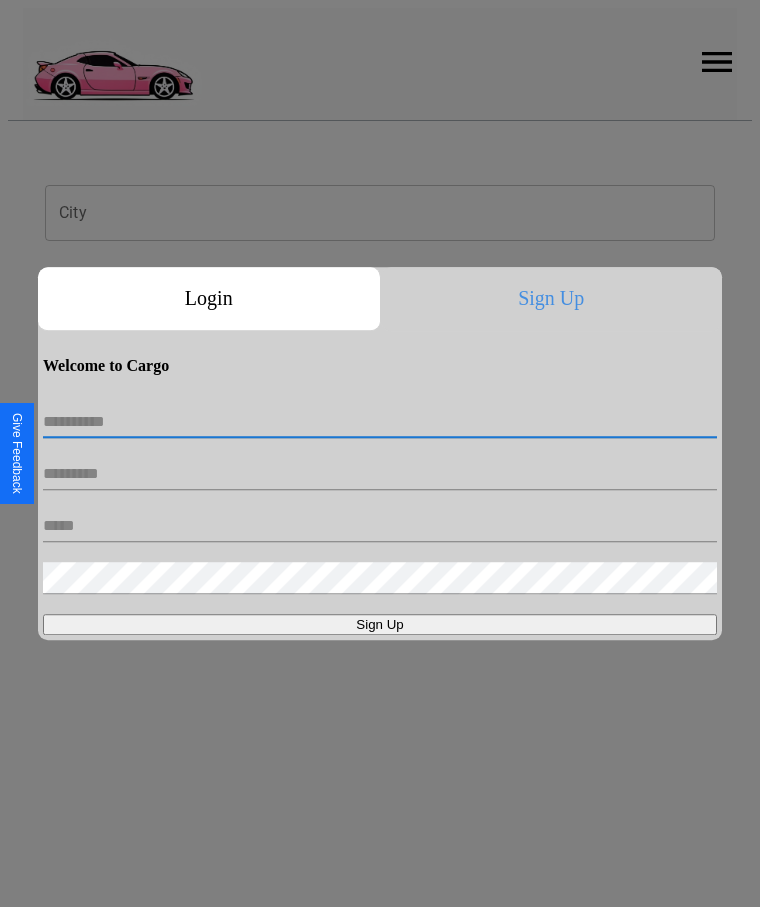 click at bounding box center [380, 422] 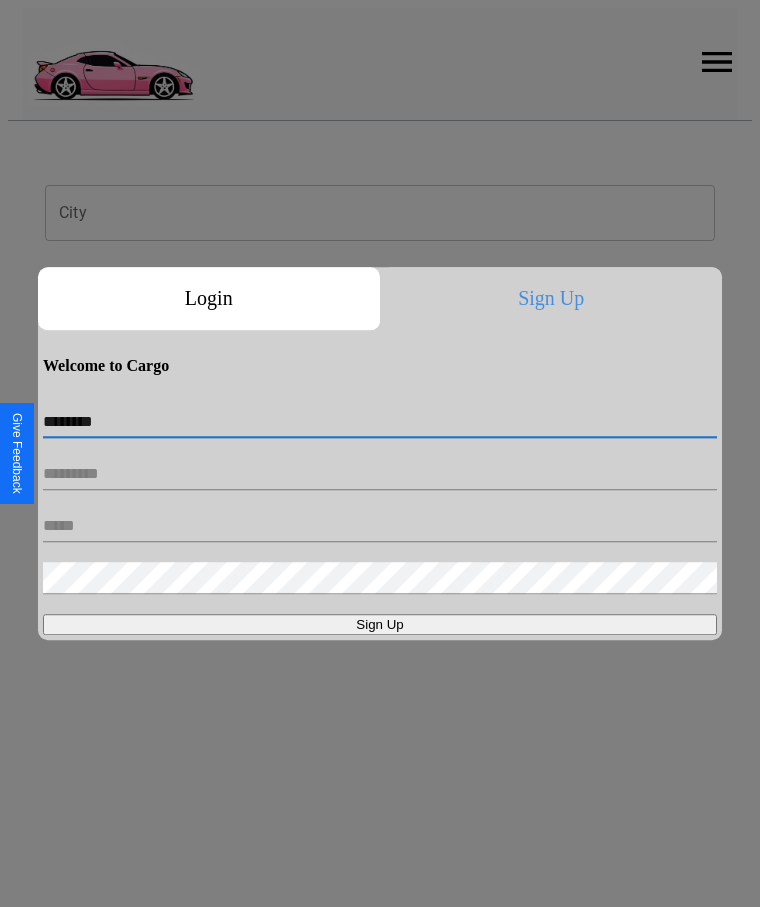 type on "********" 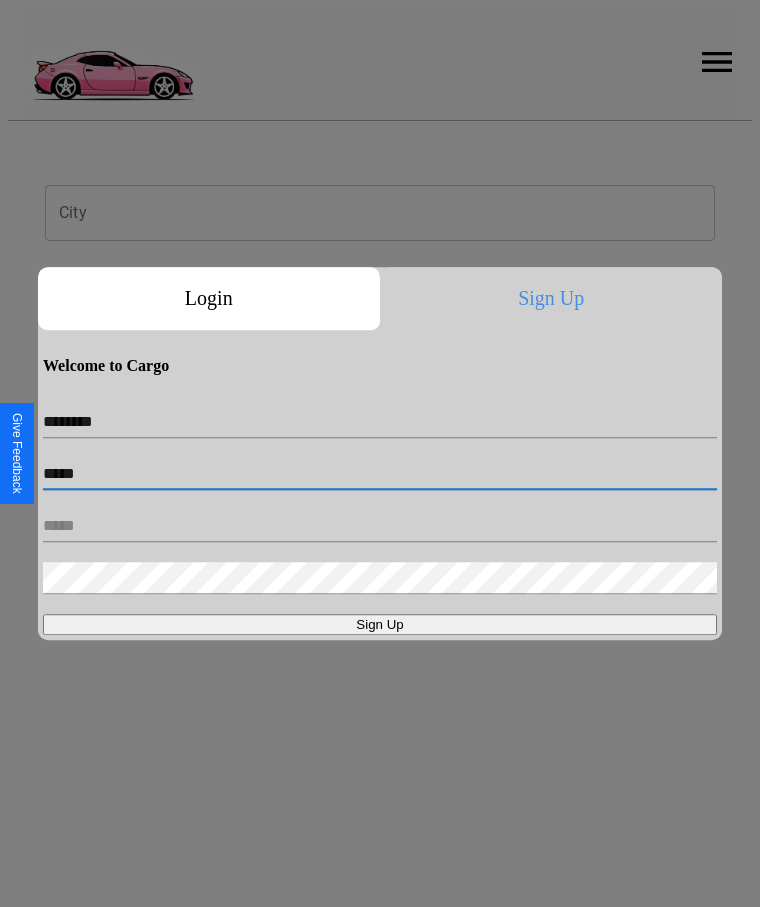 type on "*****" 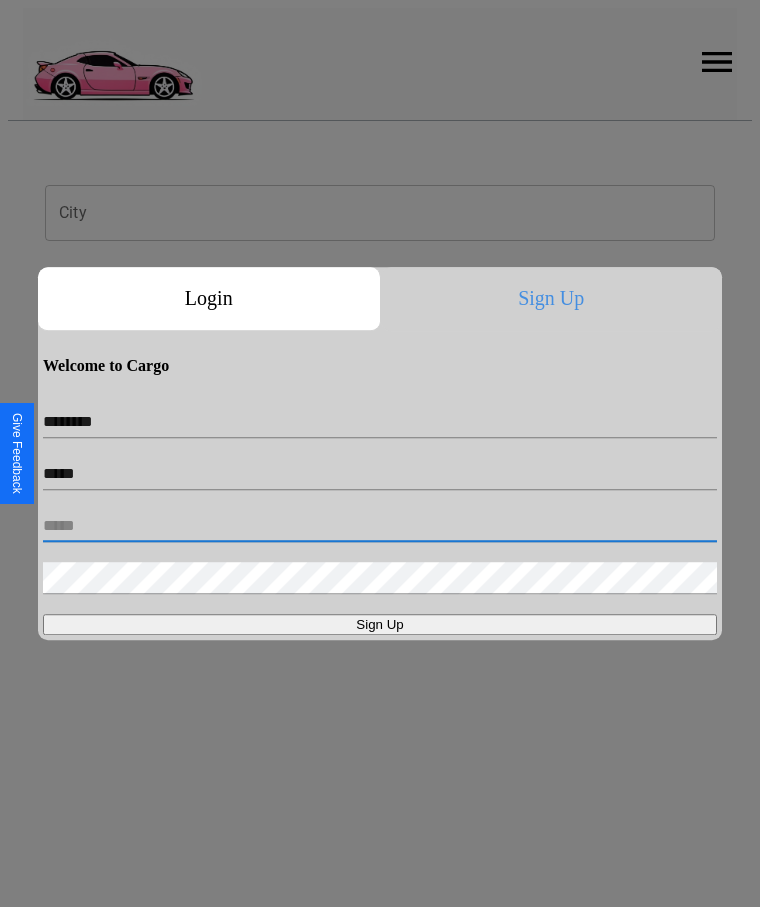 click at bounding box center [380, 526] 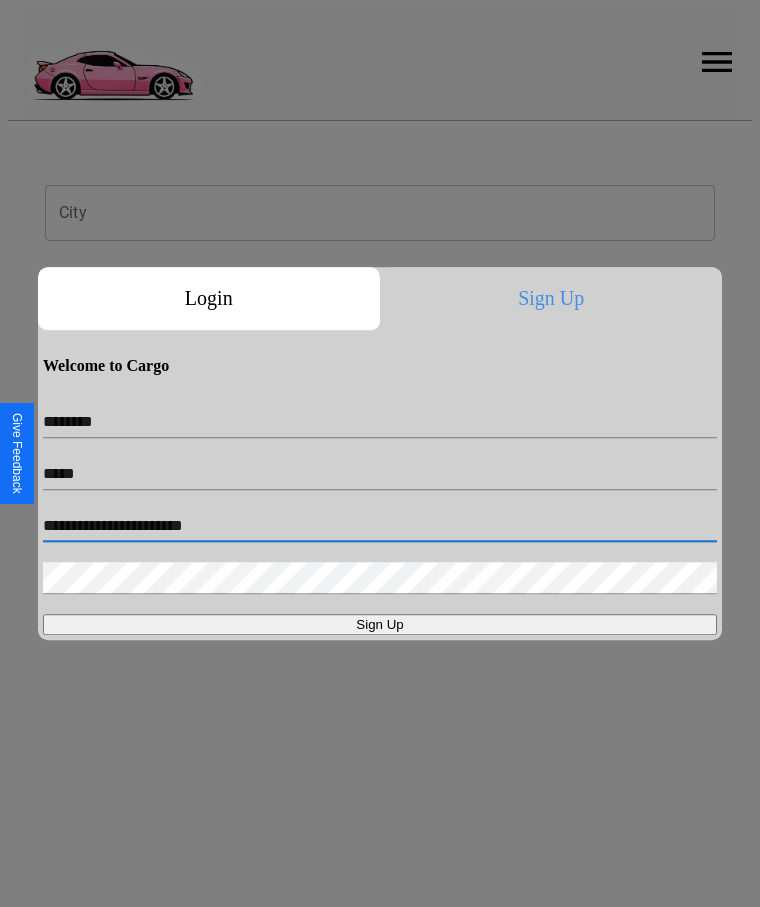 type on "**********" 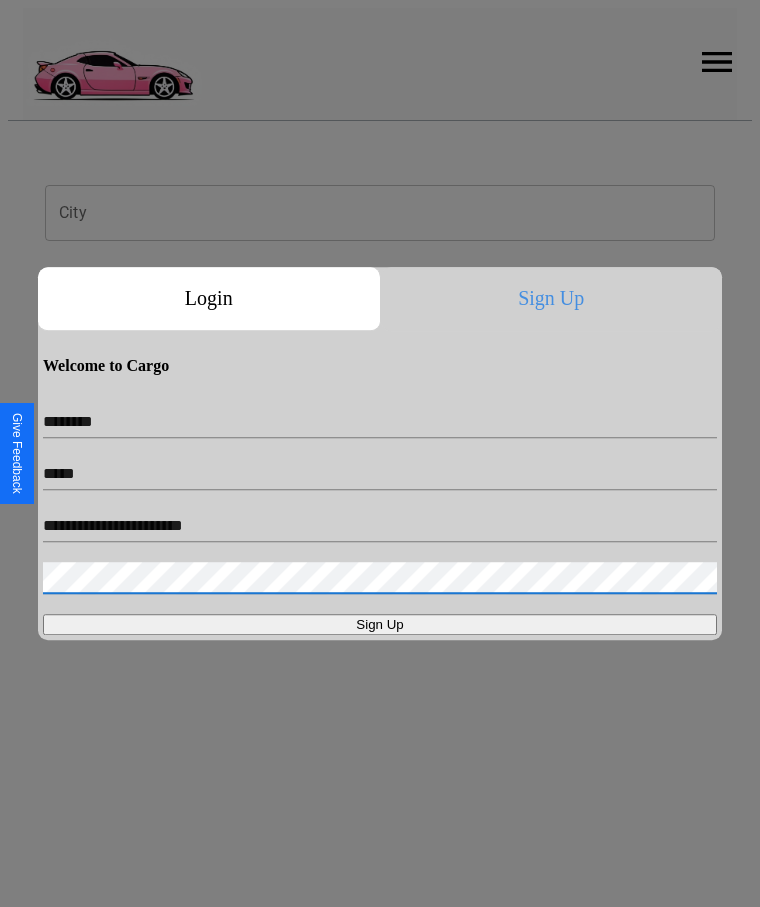 click on "Sign Up" at bounding box center [380, 624] 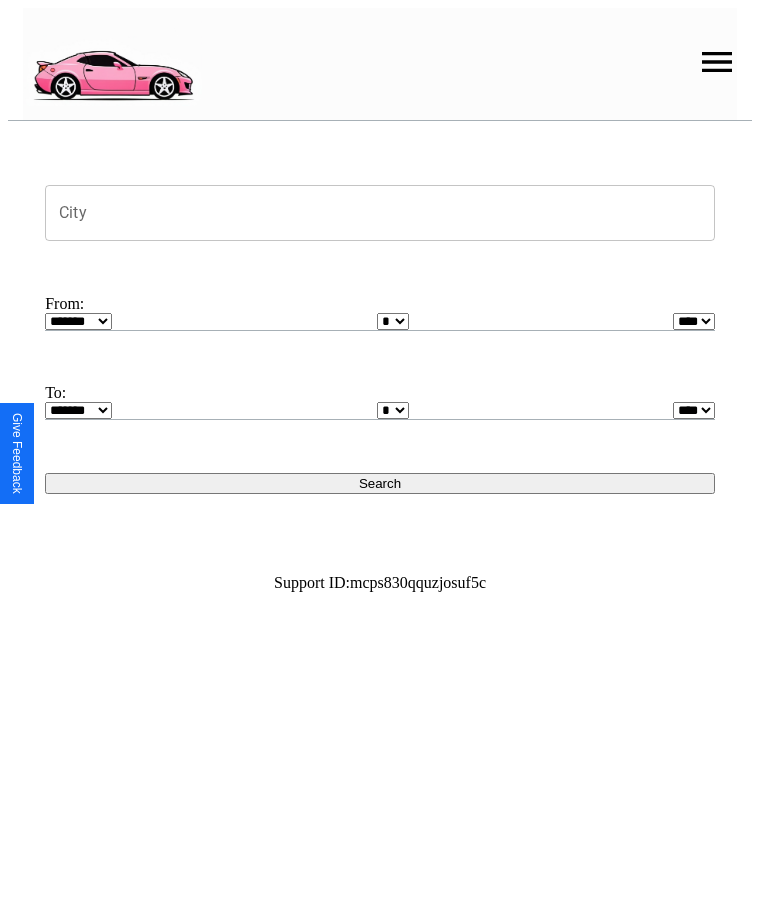 click on "City" at bounding box center [380, 213] 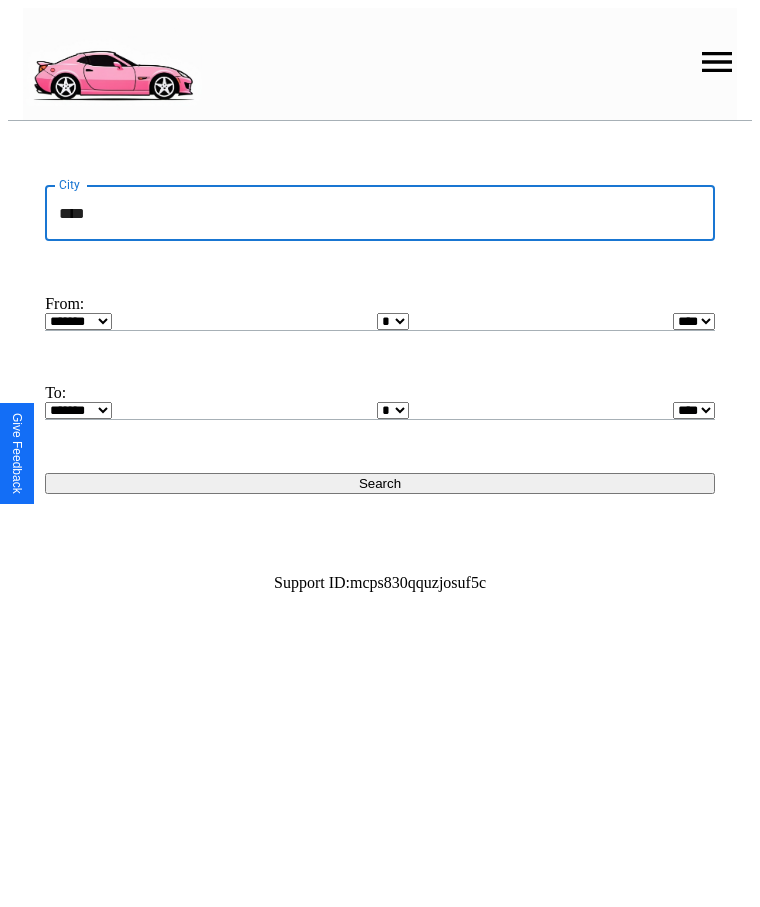 type on "****" 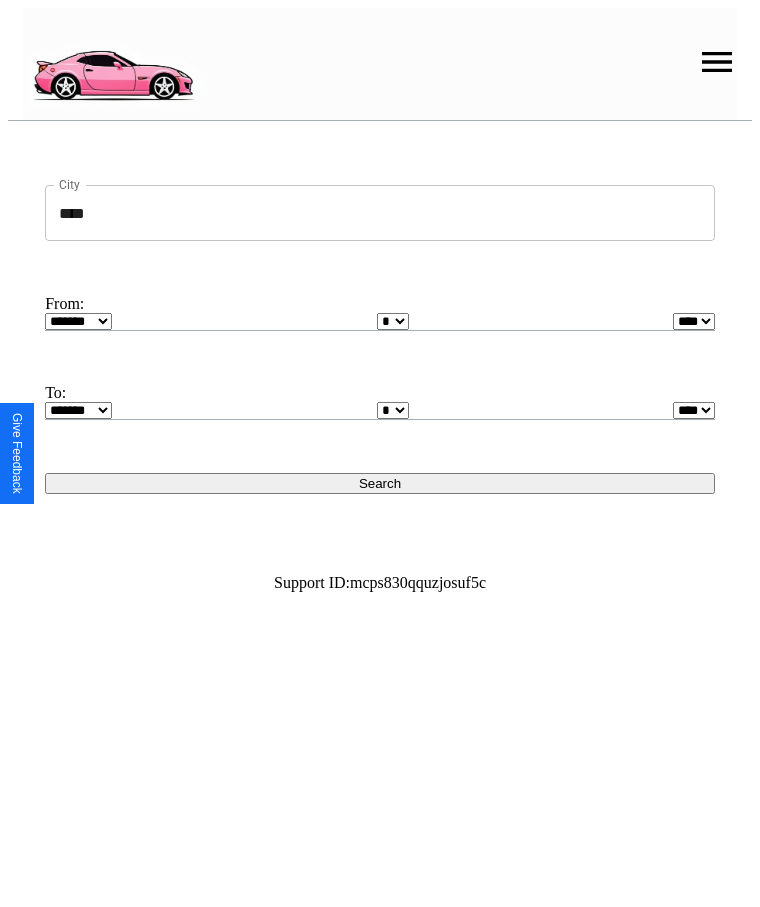 click on "******* ******** ***** ***** *** **** **** ****** ********* ******* ******** ********" at bounding box center [78, 321] 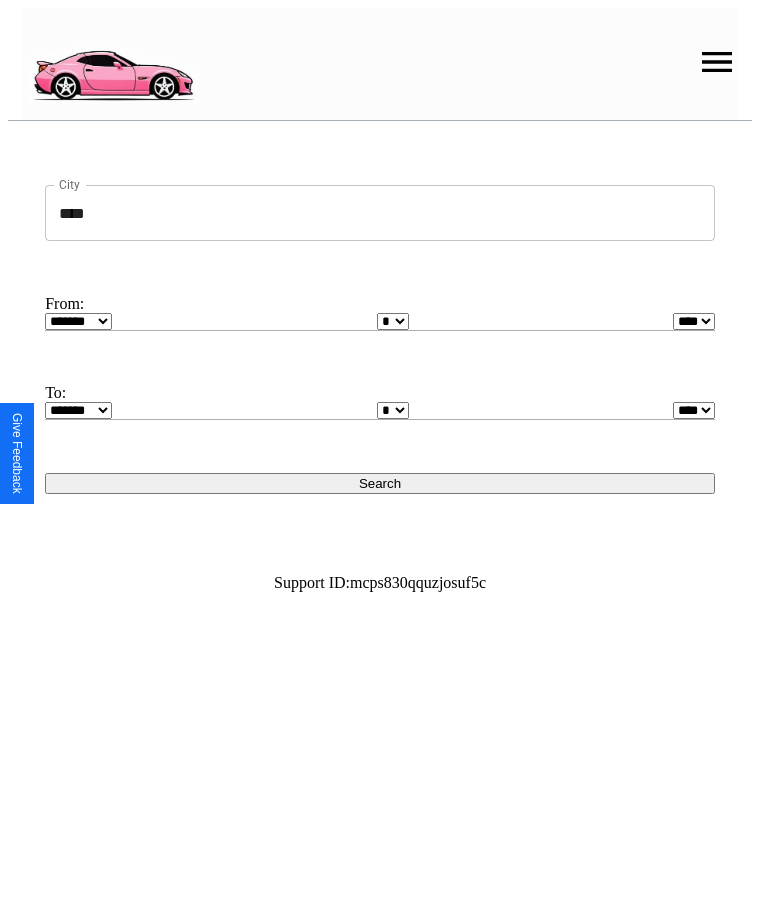 click on "* * * * * * * * * ** ** ** ** ** ** ** ** ** ** ** ** ** ** ** ** ** ** ** ** ** **" at bounding box center (393, 321) 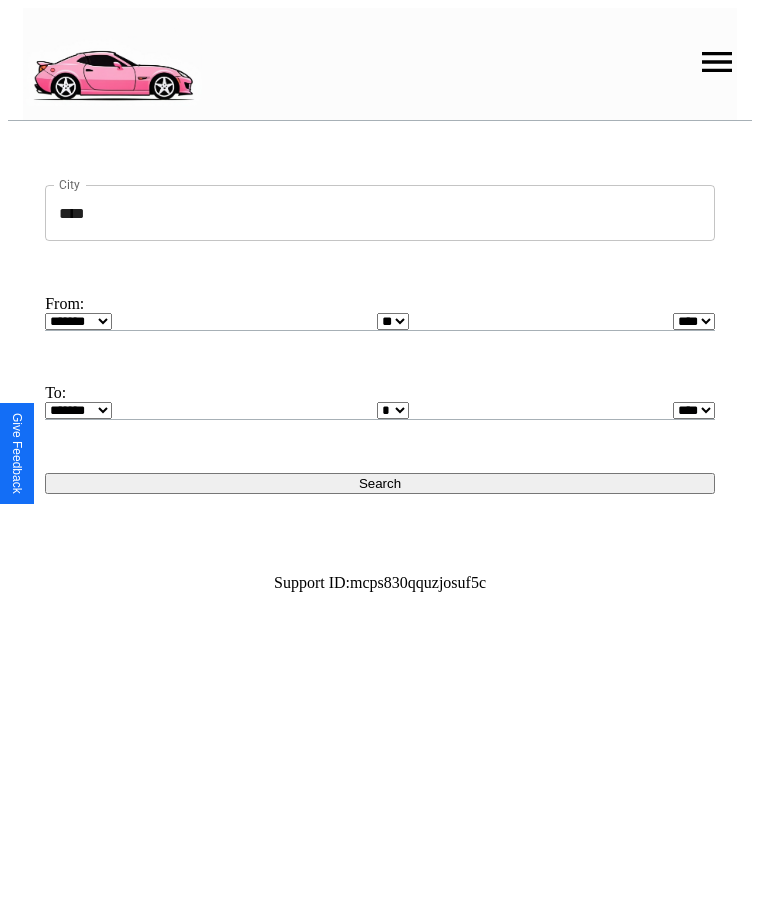 click on "**** **** **** **** **** **** **** **** **** ****" at bounding box center (694, 321) 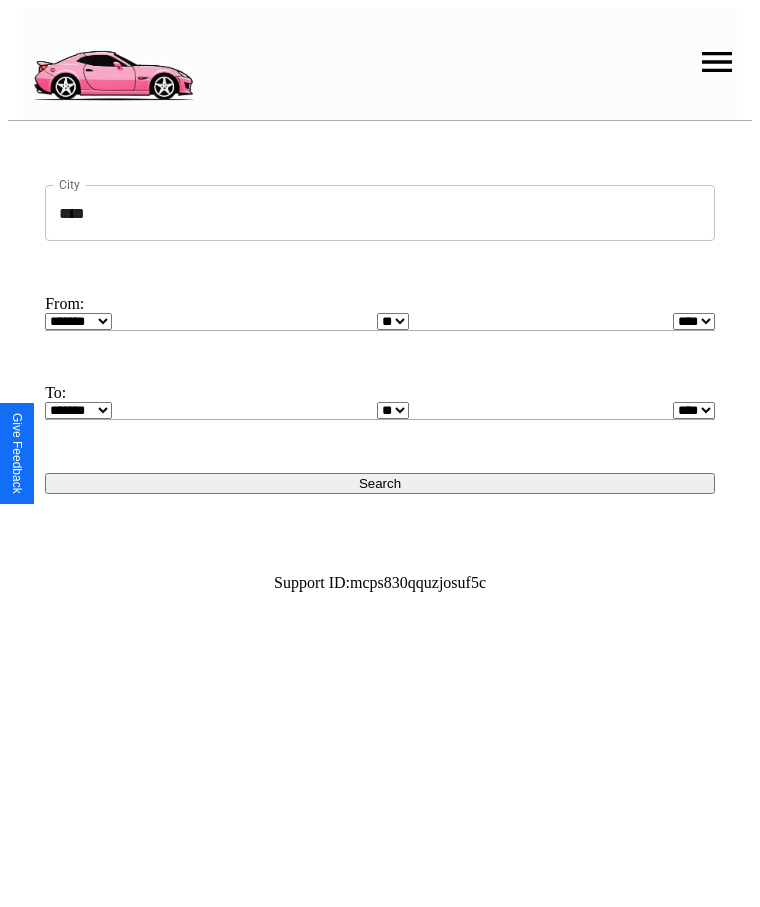 click on "******* ******** ***** ***** *** **** **** ****** ********* ******* ******** ********" at bounding box center (78, 410) 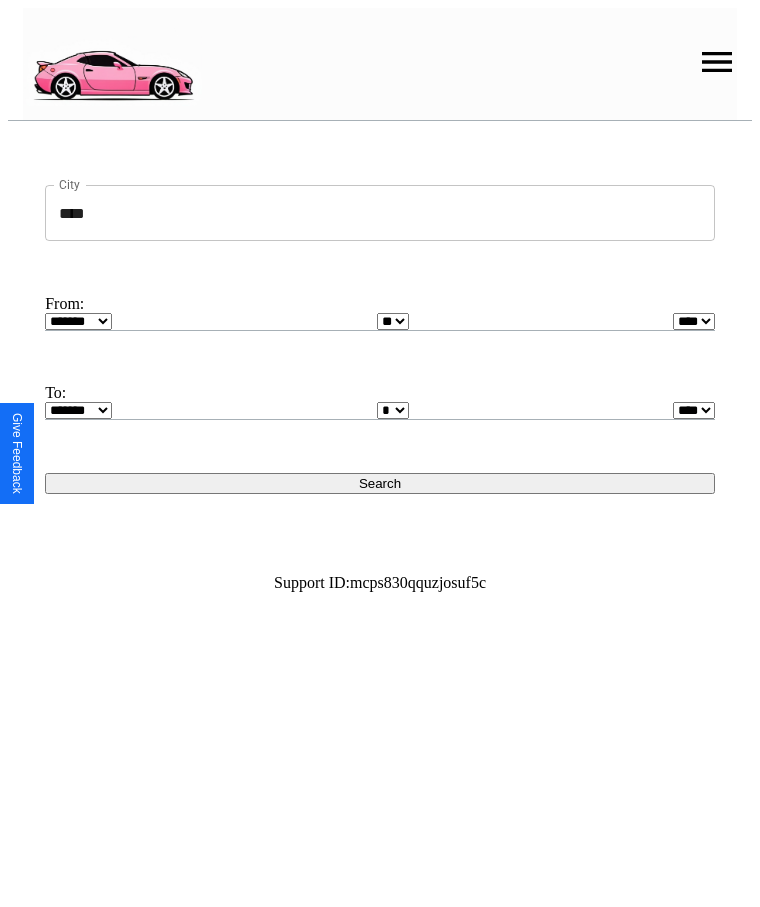 click on "Search" at bounding box center (380, 483) 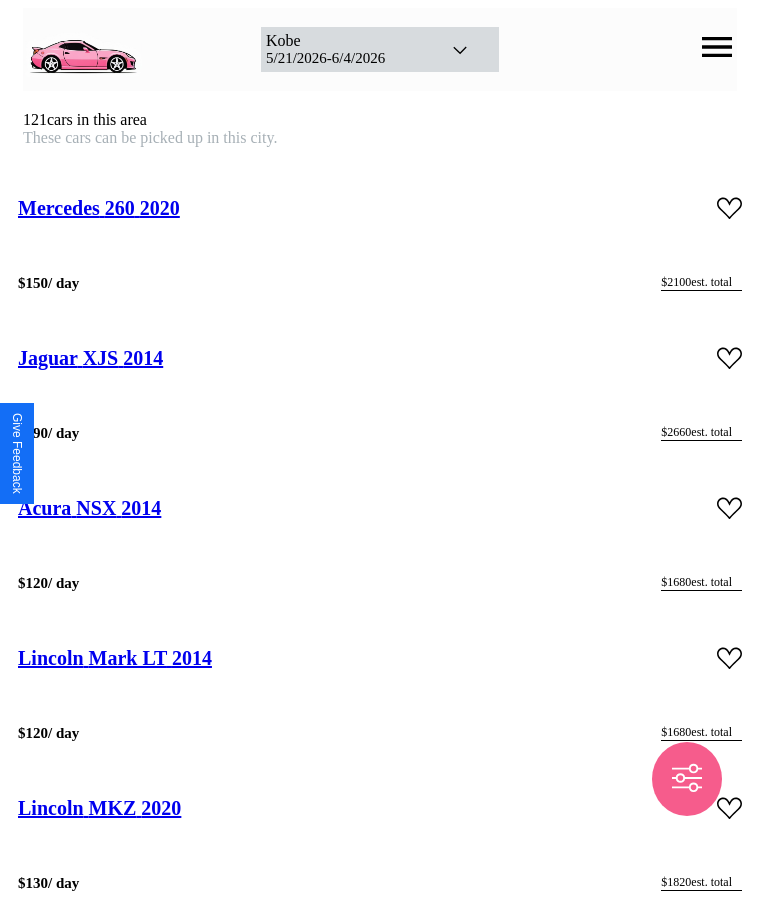 scroll, scrollTop: 7670, scrollLeft: 0, axis: vertical 